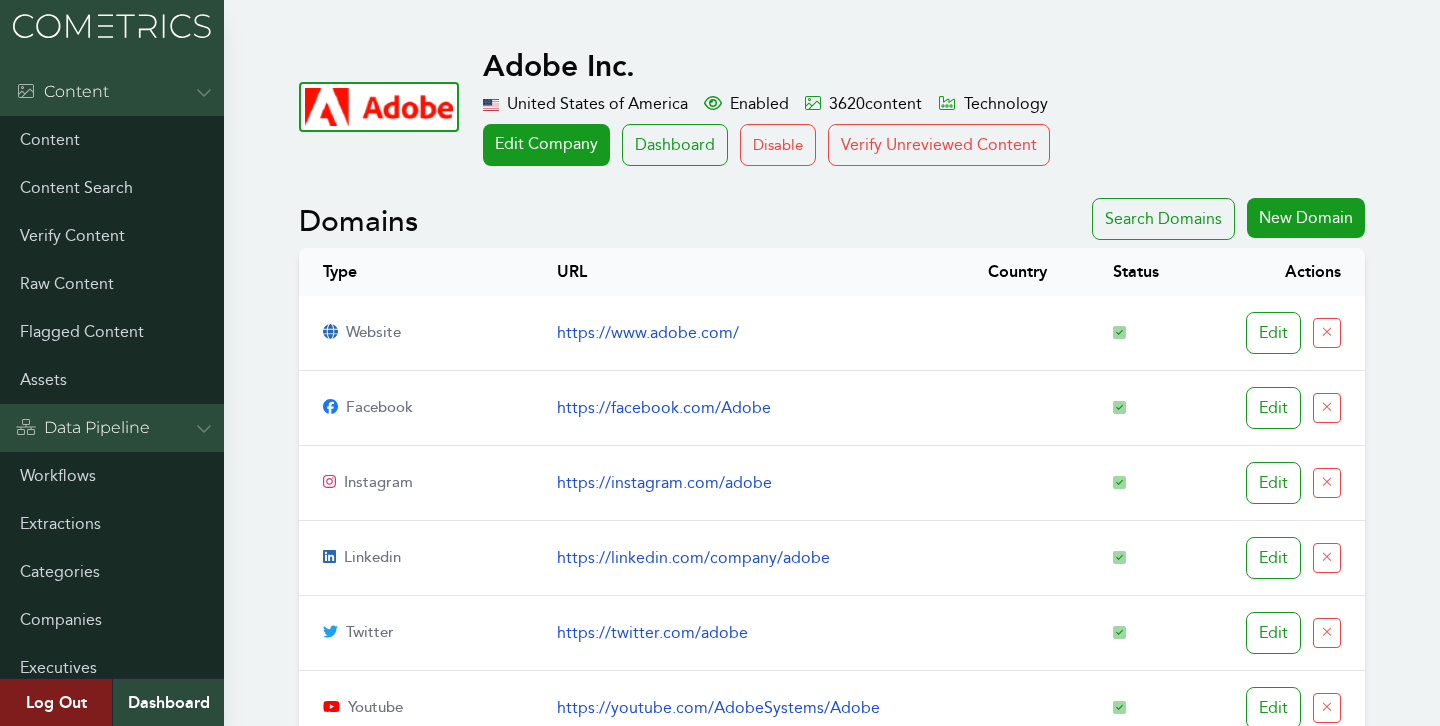 scroll, scrollTop: 0, scrollLeft: 0, axis: both 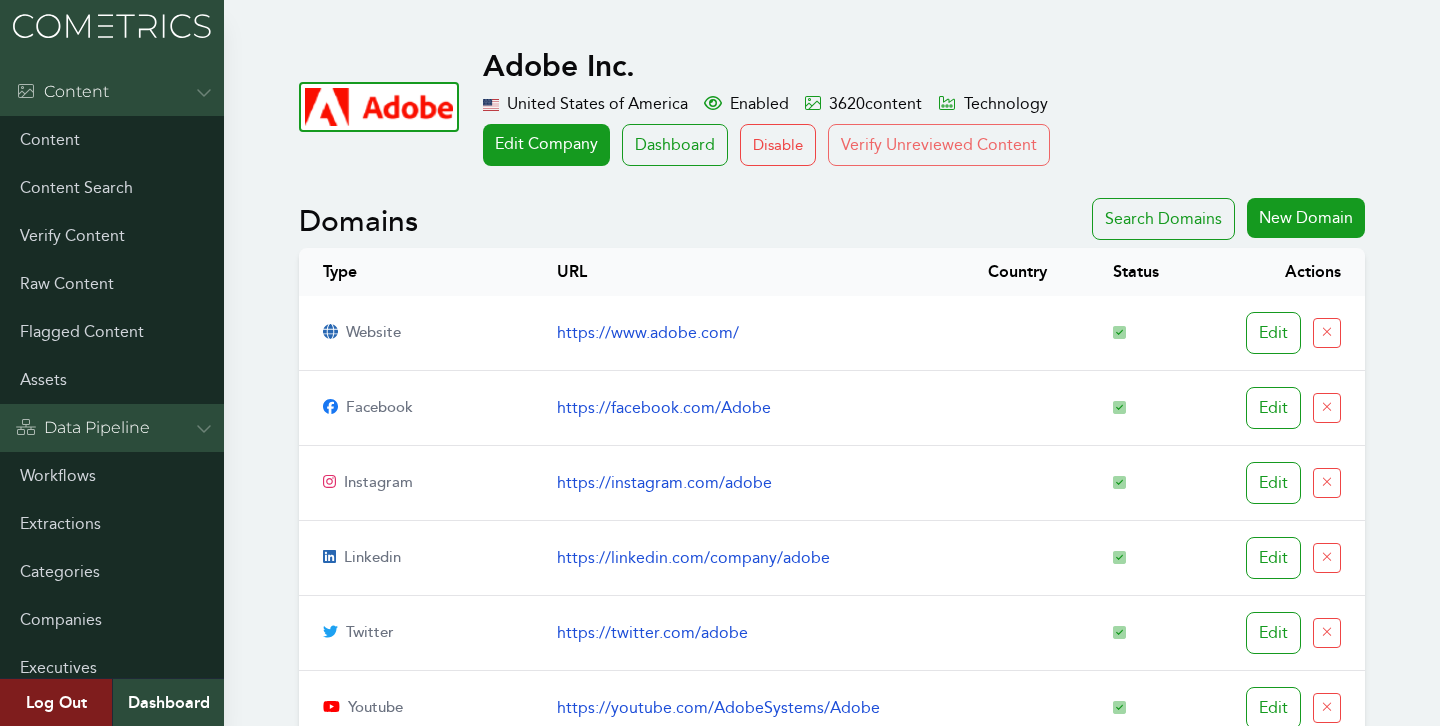 click on "Verify Unreviewed Content" at bounding box center [939, 145] 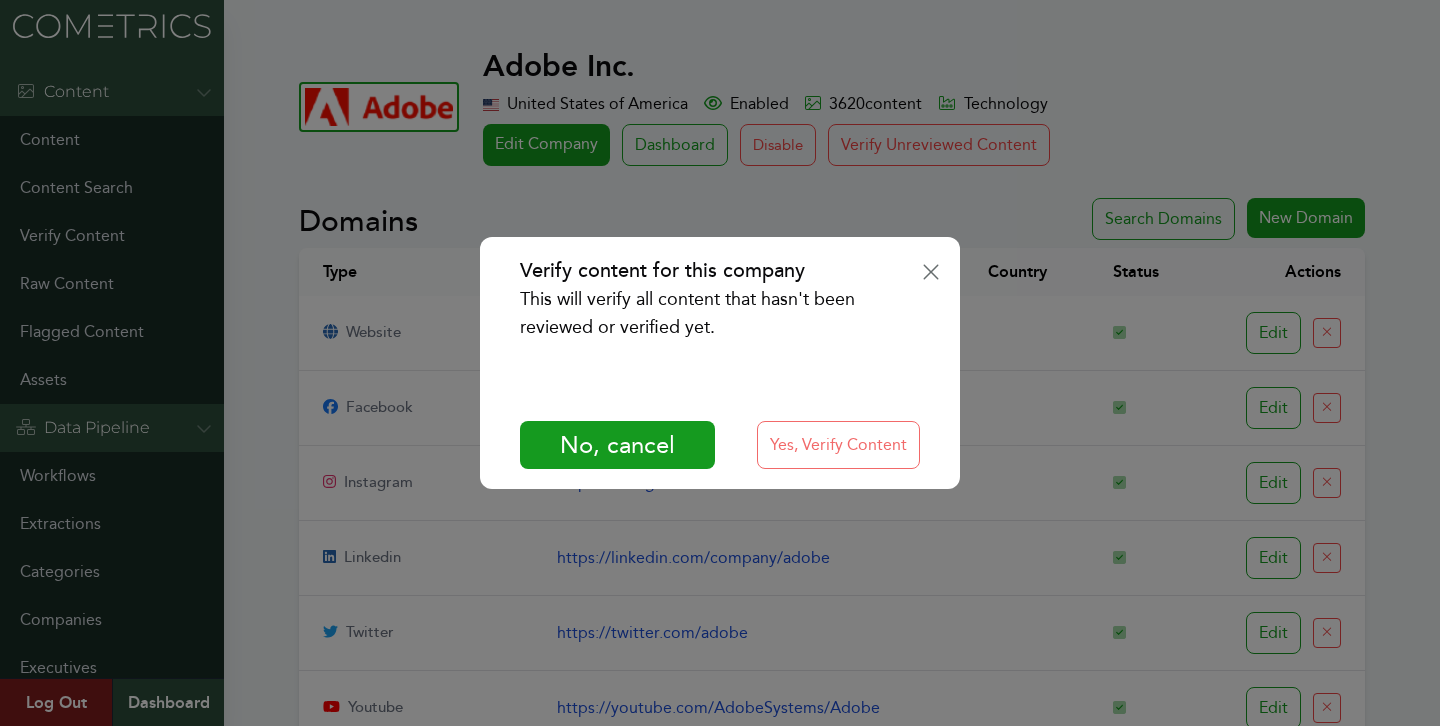 click on "Yes, Verify Content" at bounding box center [838, 445] 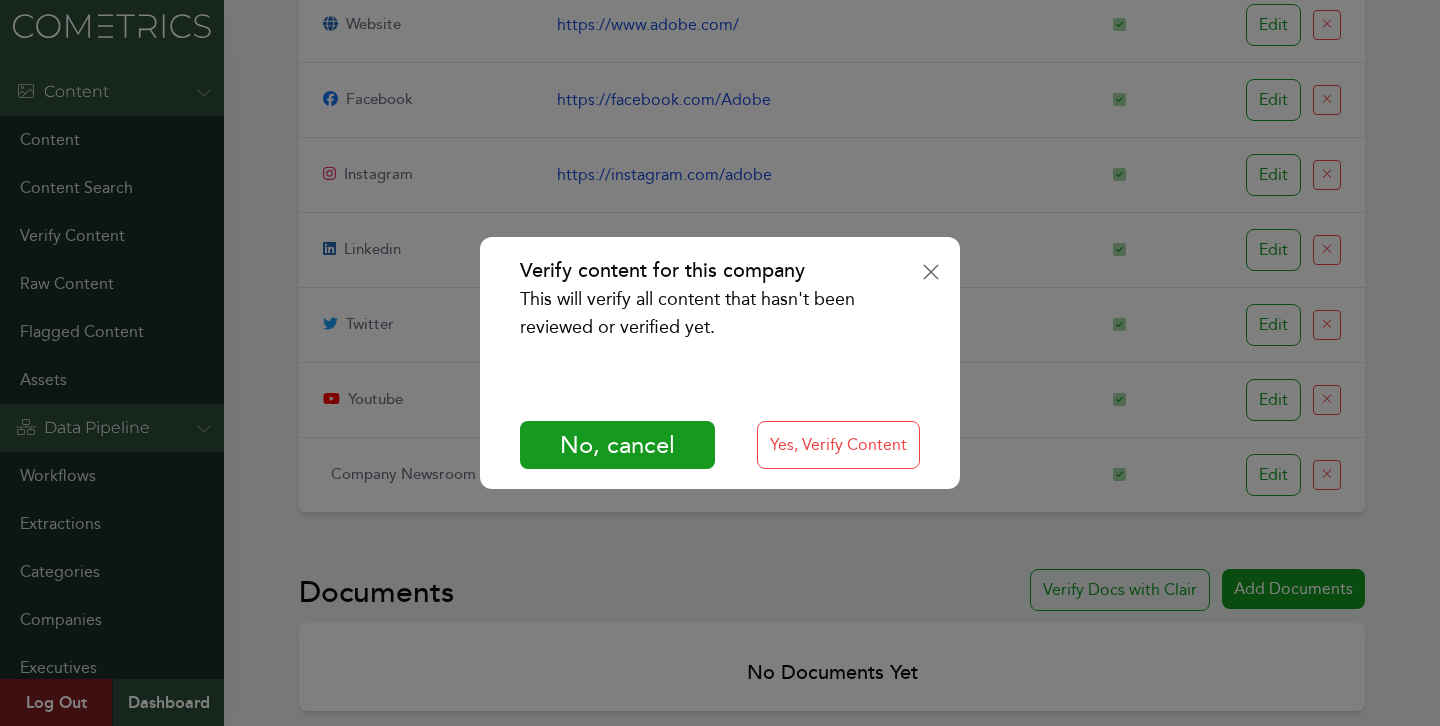 scroll, scrollTop: 401, scrollLeft: 0, axis: vertical 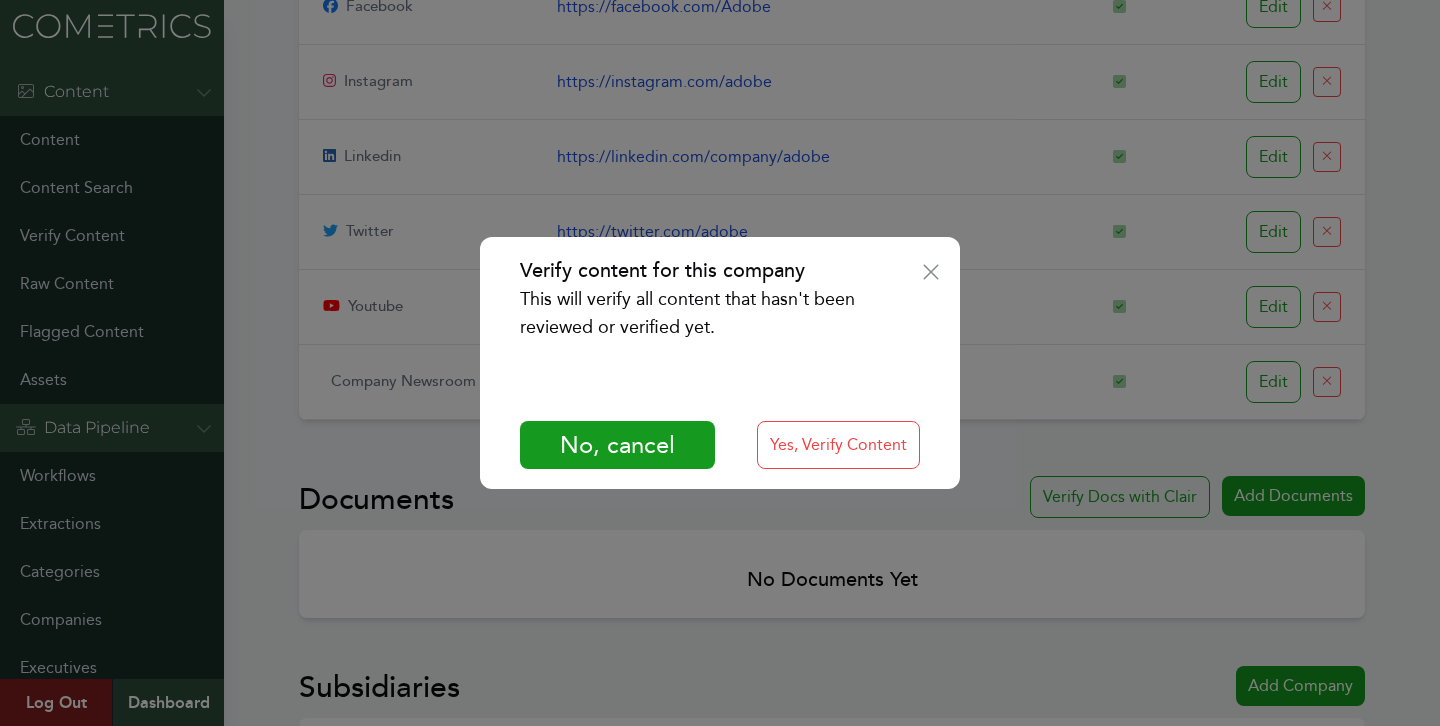 click on "Verify content for this company This will verify all content that hasn't been reviewed or verified yet. No, cancel Yes, Verify Content" at bounding box center (720, 363) 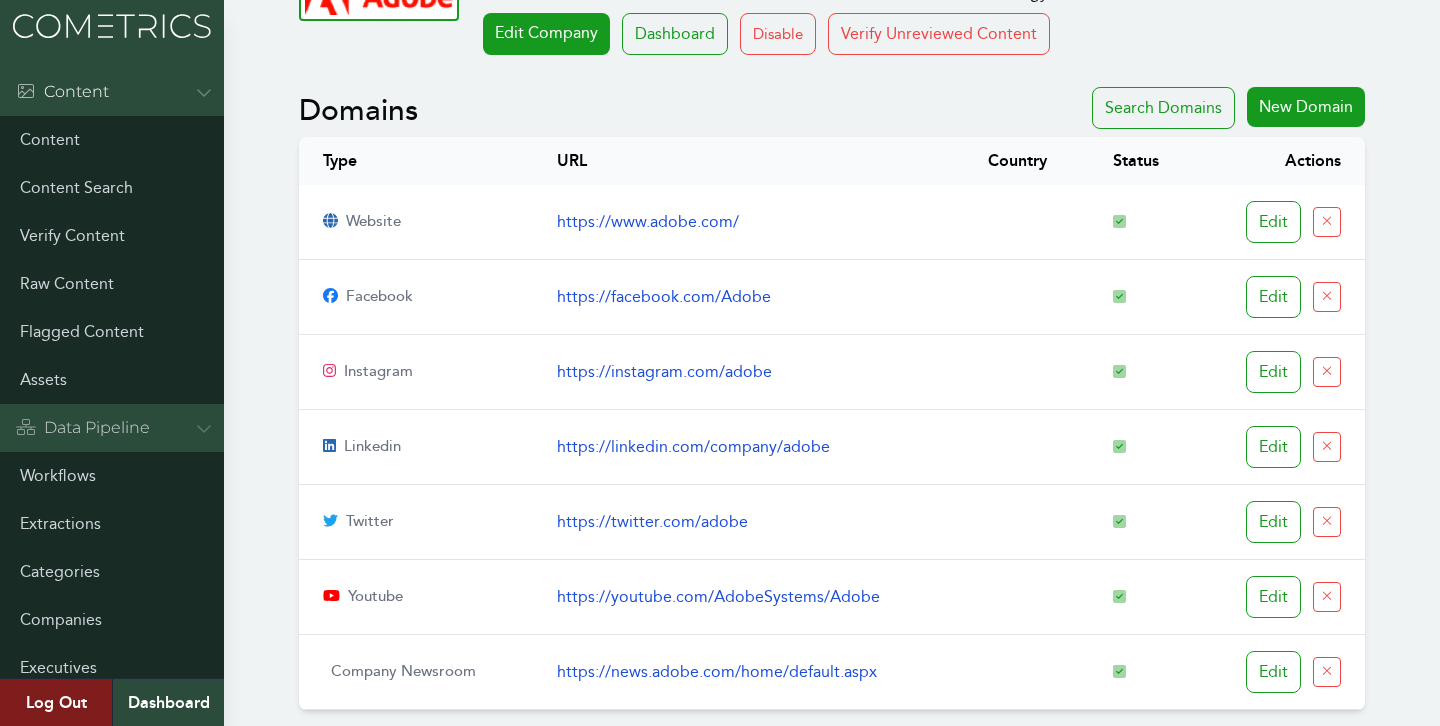 scroll, scrollTop: 0, scrollLeft: 0, axis: both 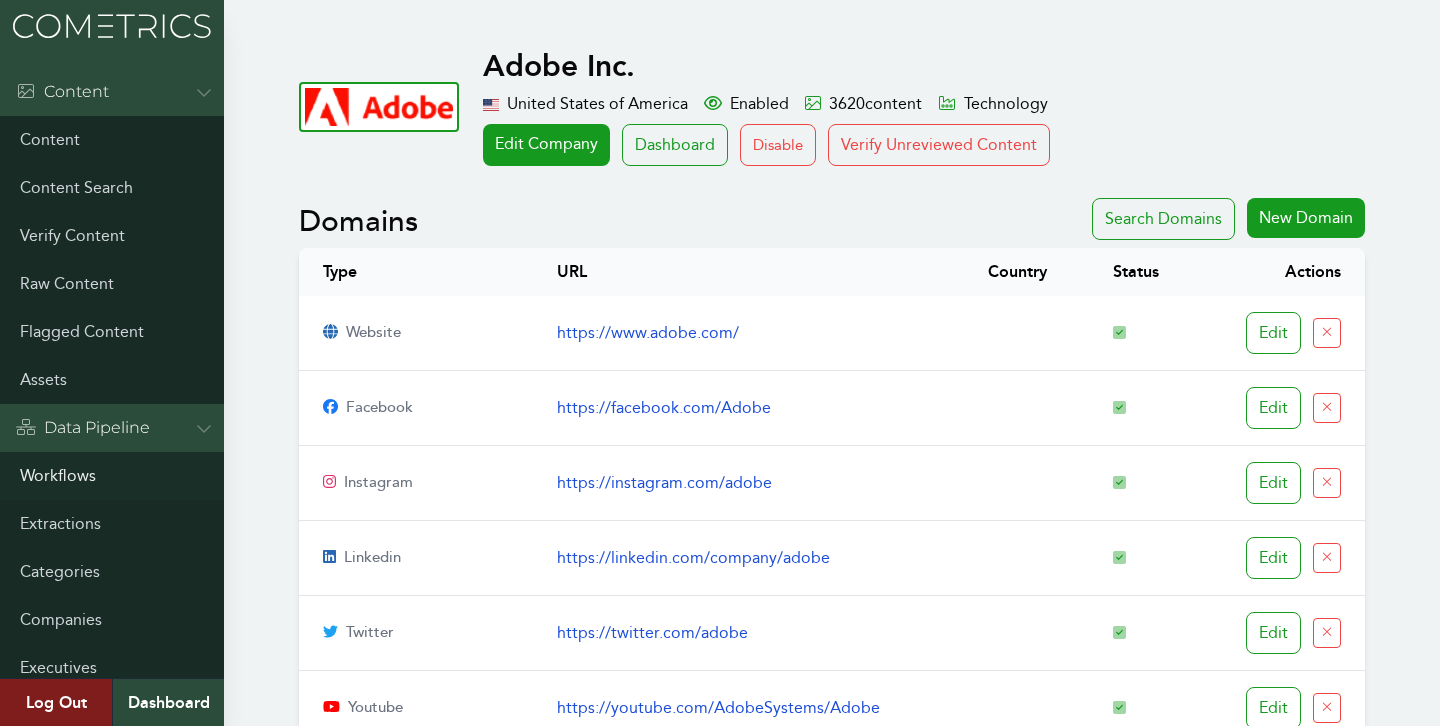click on "Workflows" at bounding box center (112, 476) 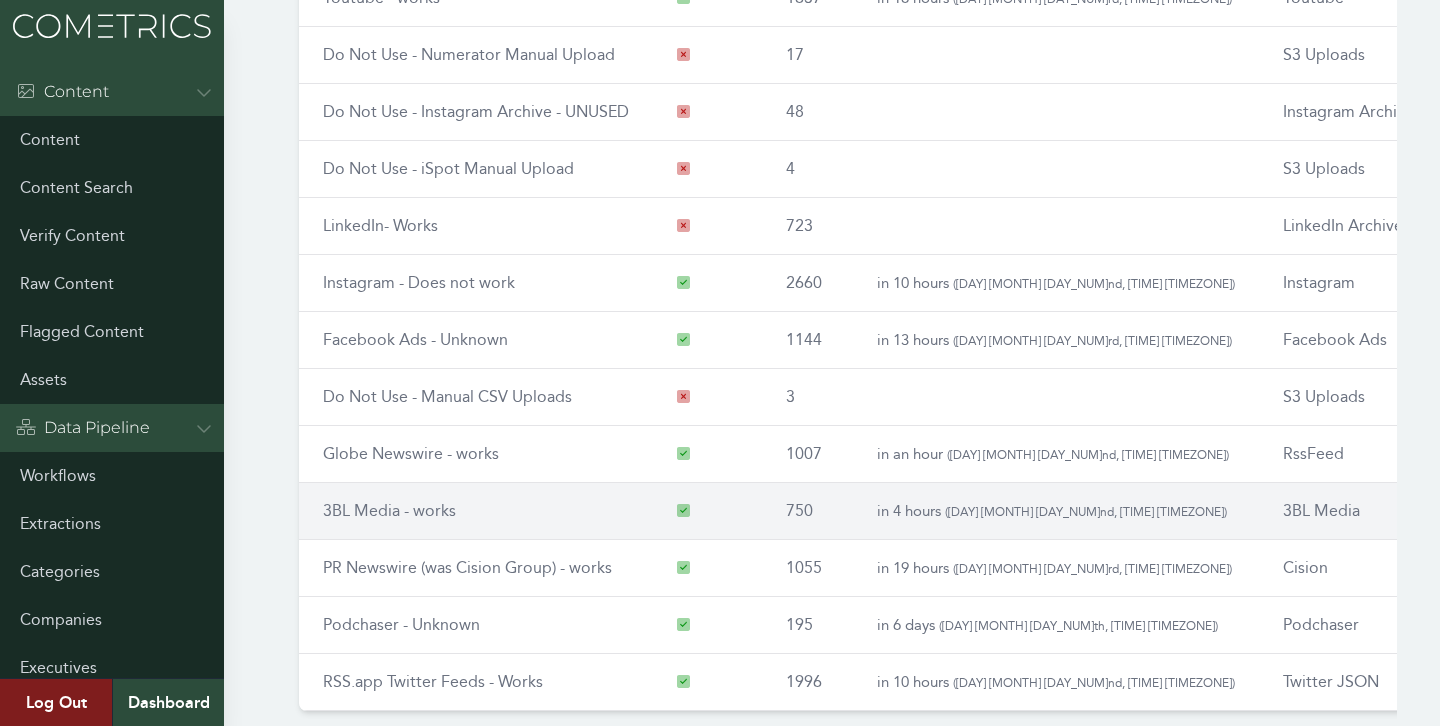 scroll, scrollTop: 306, scrollLeft: 0, axis: vertical 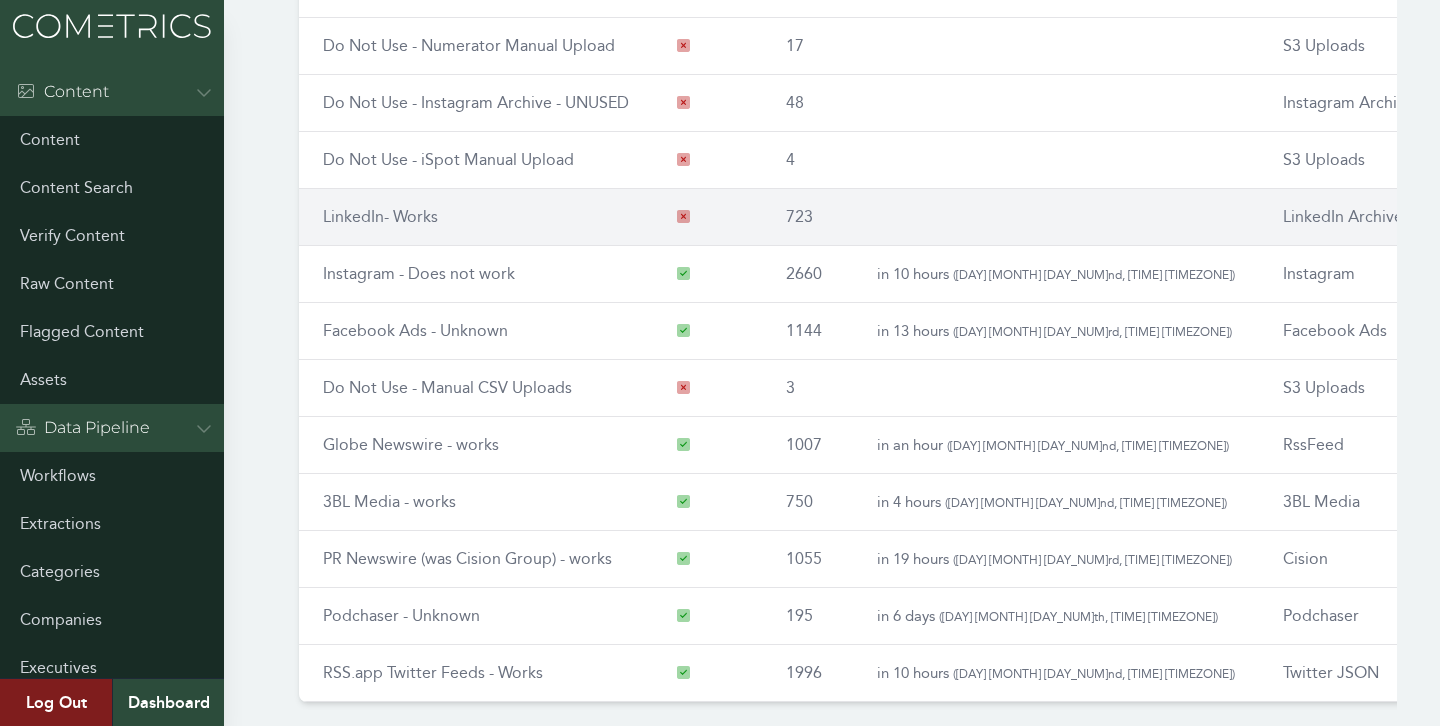 click on "LinkedIn- Works" at bounding box center (380, 216) 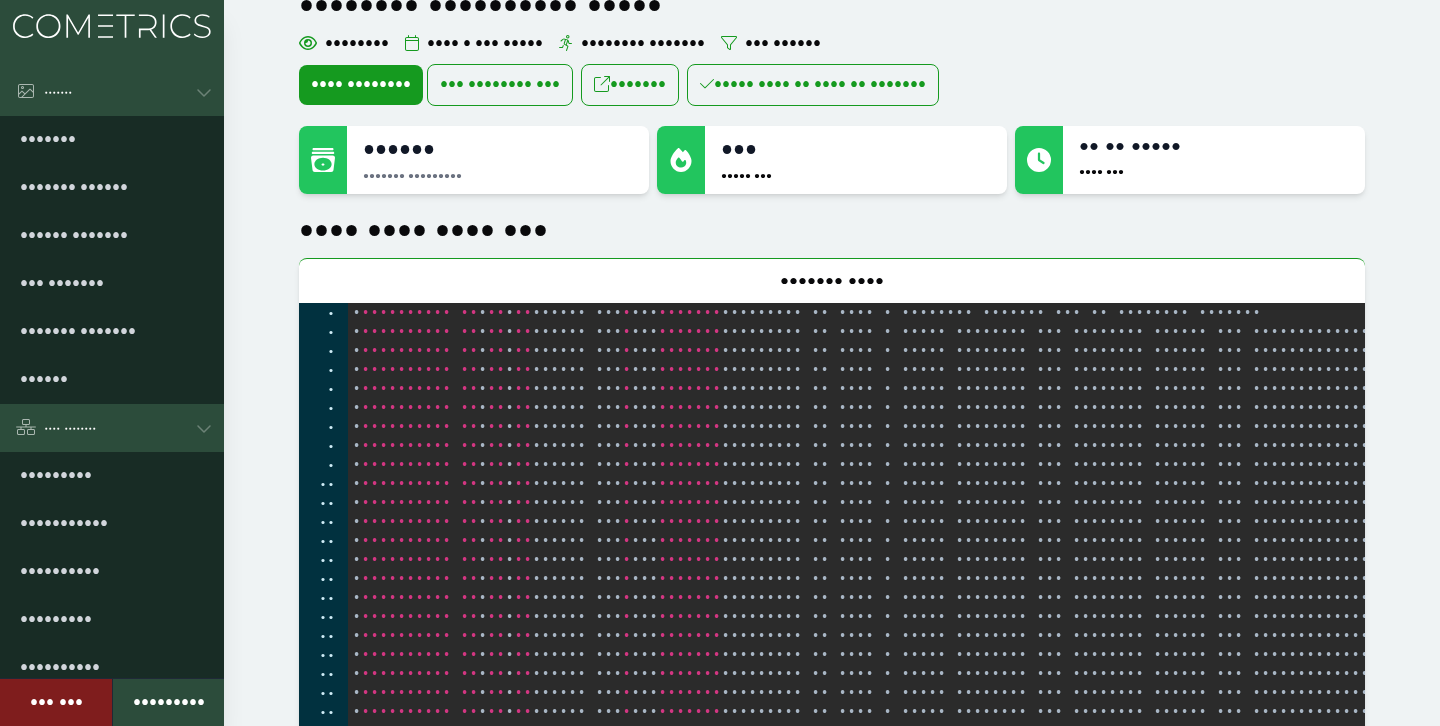 scroll, scrollTop: 61, scrollLeft: 0, axis: vertical 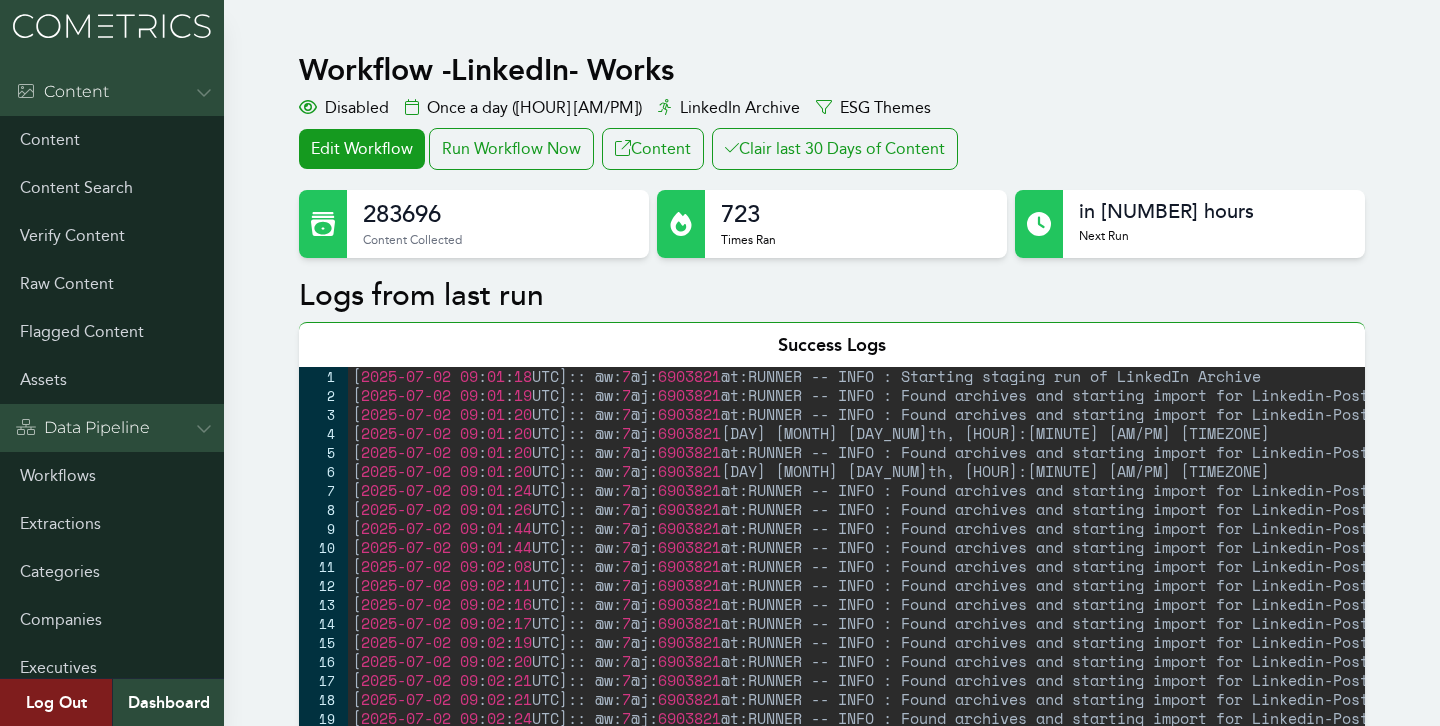 click on "Workflow -  LinkedIn- Works Disabled Once a day ([HOUR] [AM/PM]) LinkedIn Archive ESG Themes Edit Workflow Run Workflow Now  Content  Clair last 30 Days of Content [NUMBER] Content Collected [NUMBER] Times Ran in [NUMBER] hours Next Run Logs from last run Success Logs [NUMBER] [NUMBER] [NUMBER] [NUMBER] [NUMBER] [NUMBER] [NUMBER] [NUMBER] [NUMBER] [NUMBER] [NUMBER] [NUMBER] [NUMBER] [NUMBER] [NUMBER] [NUMBER] [NUMBER] [NUMBER] [NUMBER] [NUMBER] [NUMBER] [NUMBER] [NUMBER] [NUMBER] [NUMBER] [NUMBER] [NUMBER] [ [YEAR]-[MONTH]-[DAY]   [HOUR] : [MINUTE] : [SECOND]  [TIMEZONE] ] :: @w: [NUMBER]  @j: [NUMBER]  @t:RUNNER -- INFO : Starting staging run of LinkedIn Archive [ [YEAR]-[MONTH]-[DAY]   [HOUR] : [MINUTE] : [SECOND]  [TIMEZONE] ] :: @w: [NUMBER]  @j: [NUMBER]  @t:RUNNER -- INFO : Found archives and starting import for Linkedin-Posts/[COMPANY_NAME]/ [ [YEAR]-[MONTH]-[DAY]   [HOUR] : [MINUTE] : [SECOND]  [TIMEZONE] ] :: @w: [NUMBER]  @j: [NUMBER]  @t:RUNNER -- INFO : Found archives and starting import for Linkedin-Posts/[COMPANY_NAME]/ [ [YEAR]-[MONTH]-[DAY]   [HOUR] : [MINUTE] : [SECOND]  [TIMEZONE] ] :: @w: [NUMBER]  @j: [NUMBER]  @t:RUNNER -- INFO : Found archives and starting import for Linkedin-Posts/[COMPANY_NAME]/ [ [YEAR]-[MONTH]-[DAY]   [HOUR] : [MINUTE] : [SECOND]  [TIMEZONE] ] :: @w: [NUMBER]  @j: [NUMBER]" at bounding box center (832, 1410) 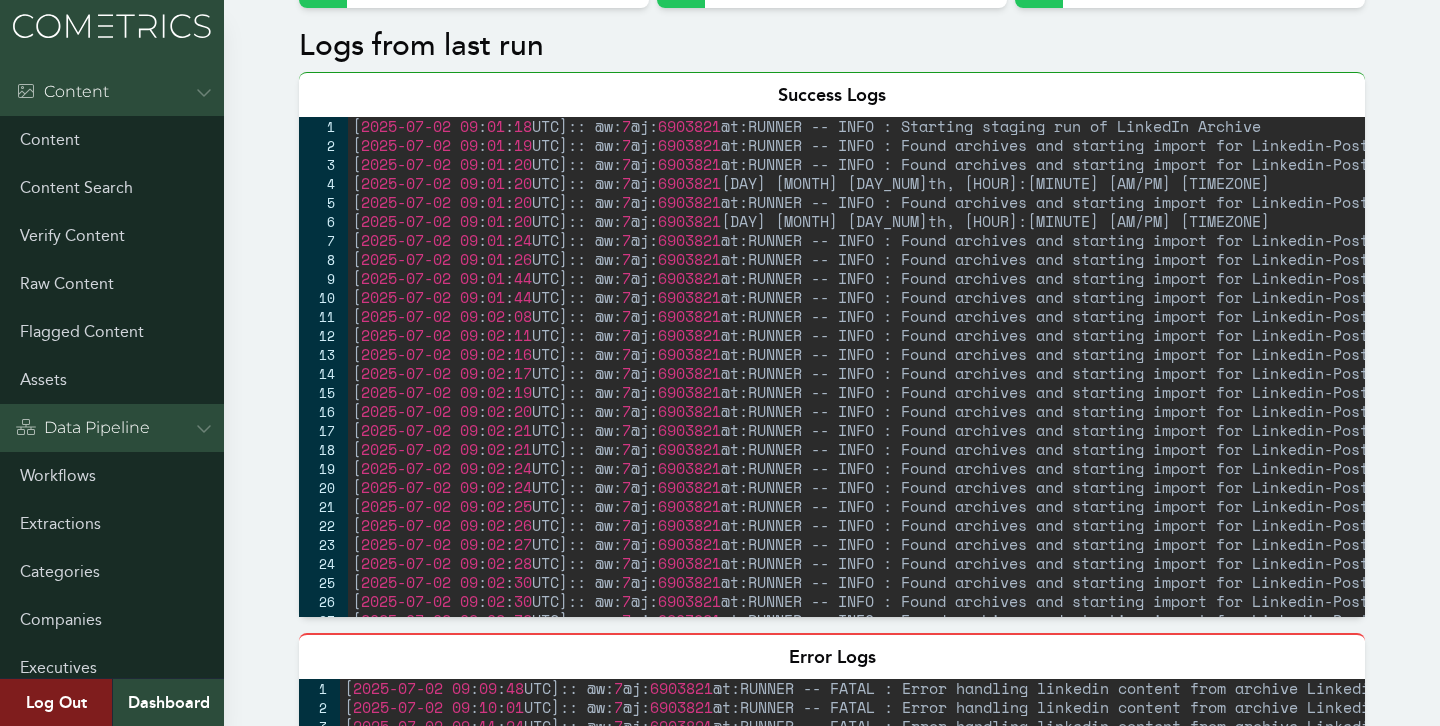 scroll, scrollTop: 0, scrollLeft: 0, axis: both 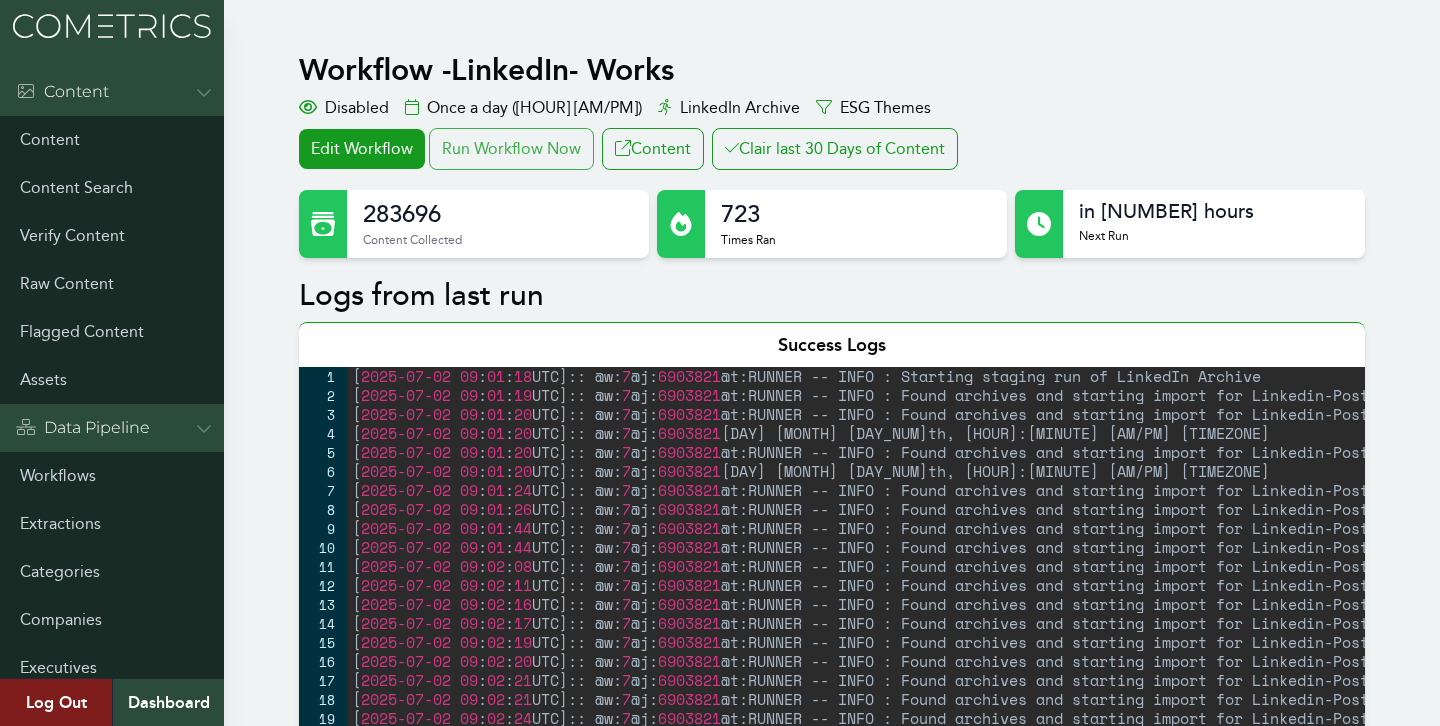 click on "Run Workflow Now" at bounding box center [511, 149] 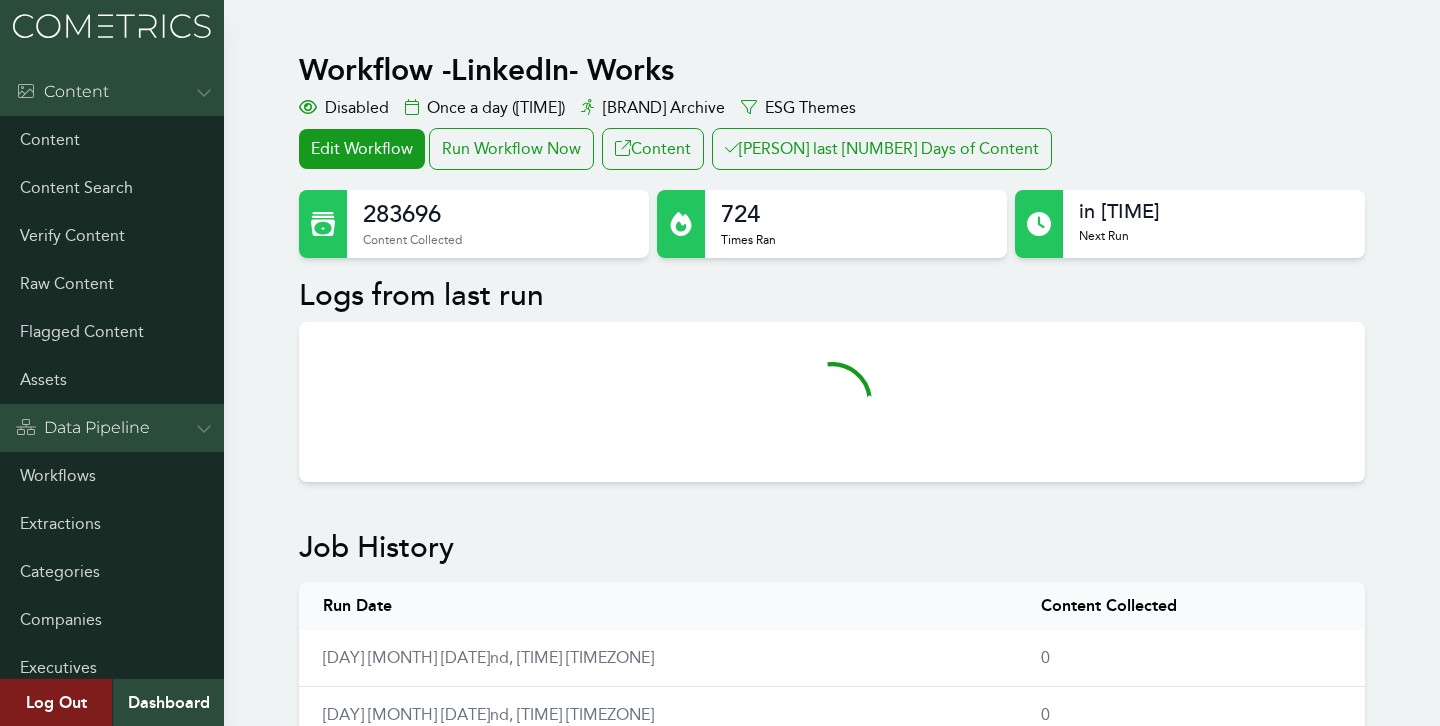 scroll, scrollTop: 0, scrollLeft: 0, axis: both 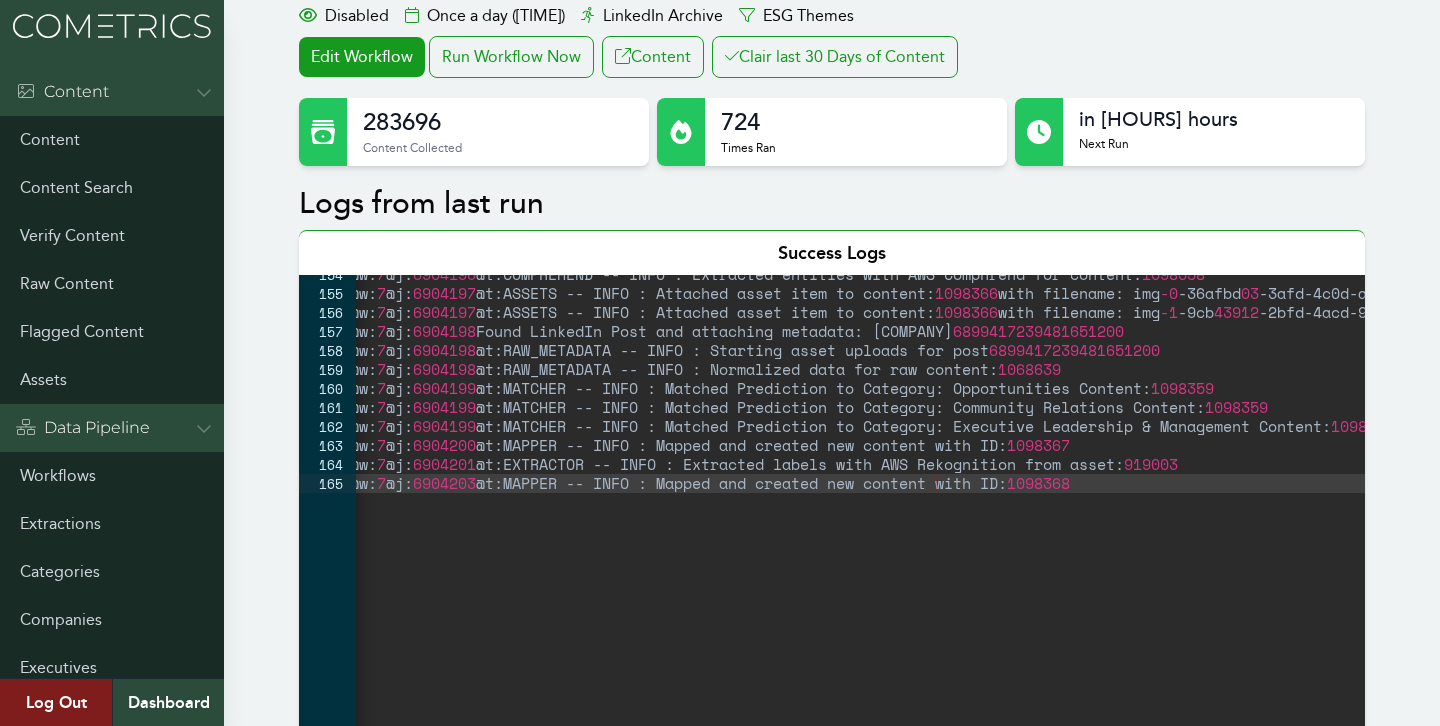 click on "Workflow -  LinkedIn- Works Disabled Once a day (9am) LinkedIn Archive ESG Themes Edit Workflow Run Workflow Now  Content  Clair last 30 Days of Content 283696 Content Collected 724 Times Ran in 19 hours Next Run Logs from last run Success Logs 154 155 156 157 158 159 160 161 162 163 164 165 [ 2025-07-02   14 : 05 : 32  UTC ] :: @w: 7  @j: 6904196  @t:COMPREHEND -- INFO : Extracted entities with AWS Comphrend for content:  1098358 [ 2025-07-02   14 : 05 : 30  UTC ] :: @w: 7  @j: 6904197  @t:ASSETS -- INFO : Attached asset item to content:  1098366  with filename: img -0 -36afbd 03 -3afd-4c0d-a32a-e045aee0db 03. jpg [ 2025-07-02   14 : 05 : 31  UTC ] :: @w: 7  @j: 6904197  @t:ASSETS -- INFO : Attached asset item to content:  1098366  with filename: img -1 -9cb 43912 -2bfd-4acd-9af 6 -ba3d8858fac 2. jpg [ 2025-07-02   14 : 05 : 30  UTC ] :: @w: 7  @j: 6904198  @t:RAW_METADATA -- INFO : Starting process job for LinkedIn Post  6899417239481651200 [   14 : 05" at bounding box center (720, 1318) 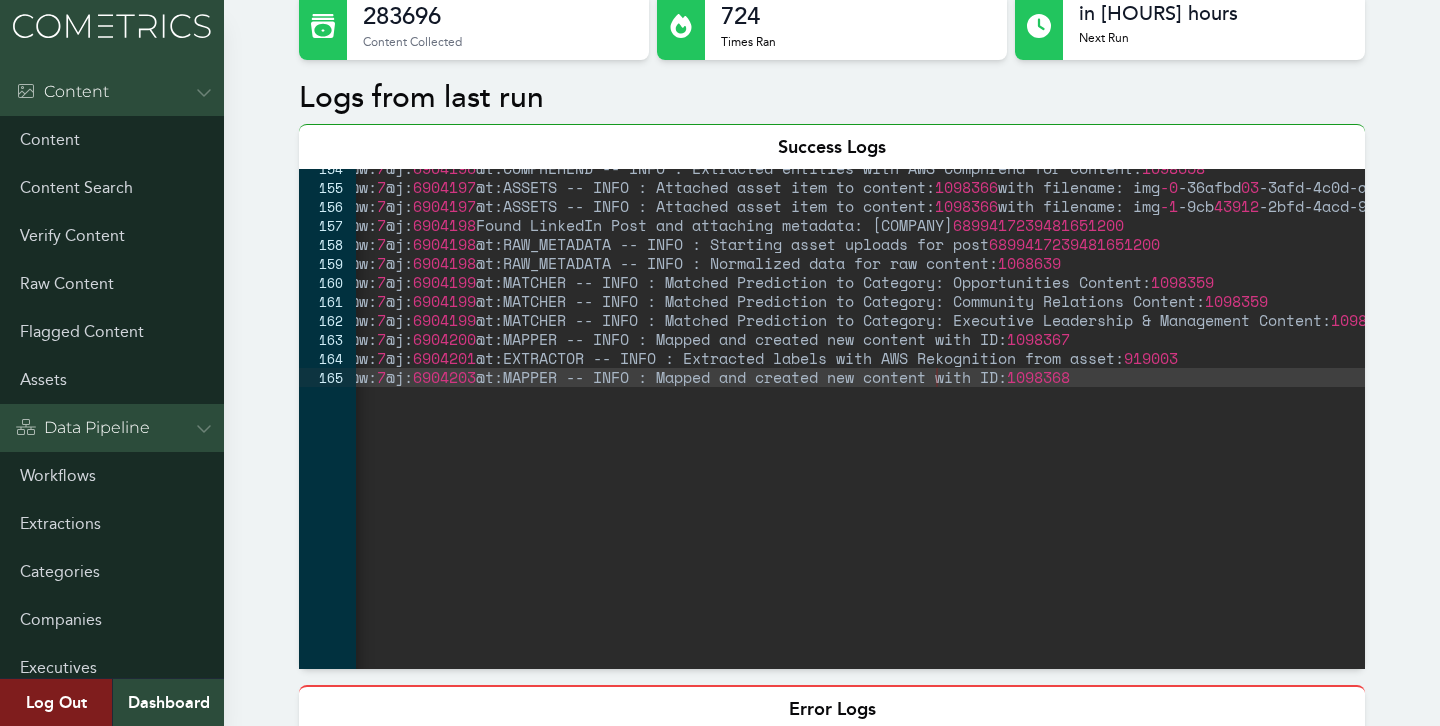 scroll, scrollTop: 0, scrollLeft: 0, axis: both 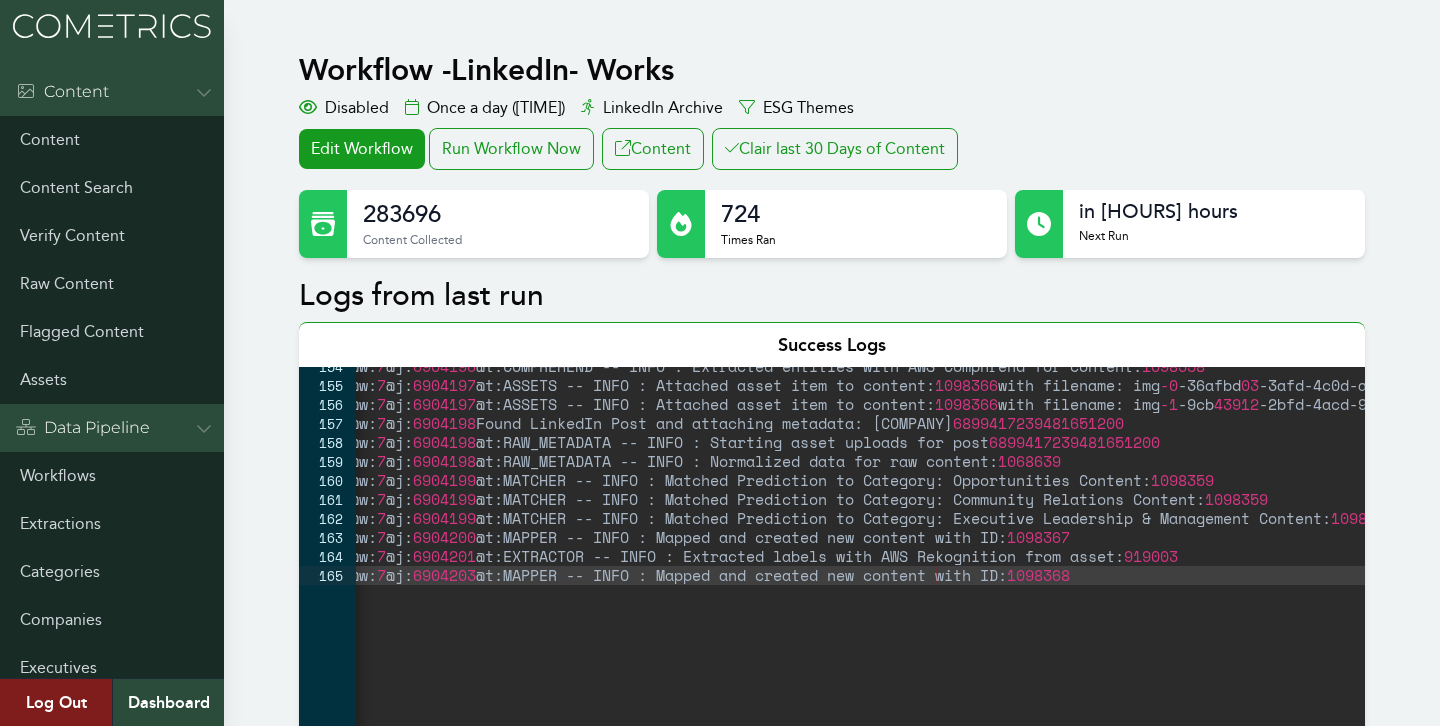 click on "Workflow -  LinkedIn- Works Disabled Once a day (9am) LinkedIn Archive ESG Themes Edit Workflow Run Workflow Now  Content  Clair last 30 Days of Content 283696 Content Collected 724 Times Ran in 19 hours Next Run Logs from last run Success Logs 154 155 156 157 158 159 160 161 162 163 164 165 [ 2025-07-02   14 : 05 : 32  UTC ] :: @w: 7  @j: 6904196  @t:COMPREHEND -- INFO : Extracted entities with AWS Comphrend for content:  1098358 [ 2025-07-02   14 : 05 : 30  UTC ] :: @w: 7  @j: 6904197  @t:ASSETS -- INFO : Attached asset item to content:  1098366  with filename: img -0 -36afbd 03 -3afd-4c0d-a32a-e045aee0db 03. jpg [ 2025-07-02   14 : 05 : 31  UTC ] :: @w: 7  @j: 6904197  @t:ASSETS -- INFO : Attached asset item to content:  1098366  with filename: img -1 -9cb 43912 -2bfd-4acd-9af 6 -ba3d8858fac 2. jpg [ 2025-07-02   14 : 05 : 30  UTC ] :: @w: 7  @j: 6904198  @t:RAW_METADATA -- INFO : Starting process job for LinkedIn Post  6899417239481651200 [   14 : 05" at bounding box center (720, 1410) 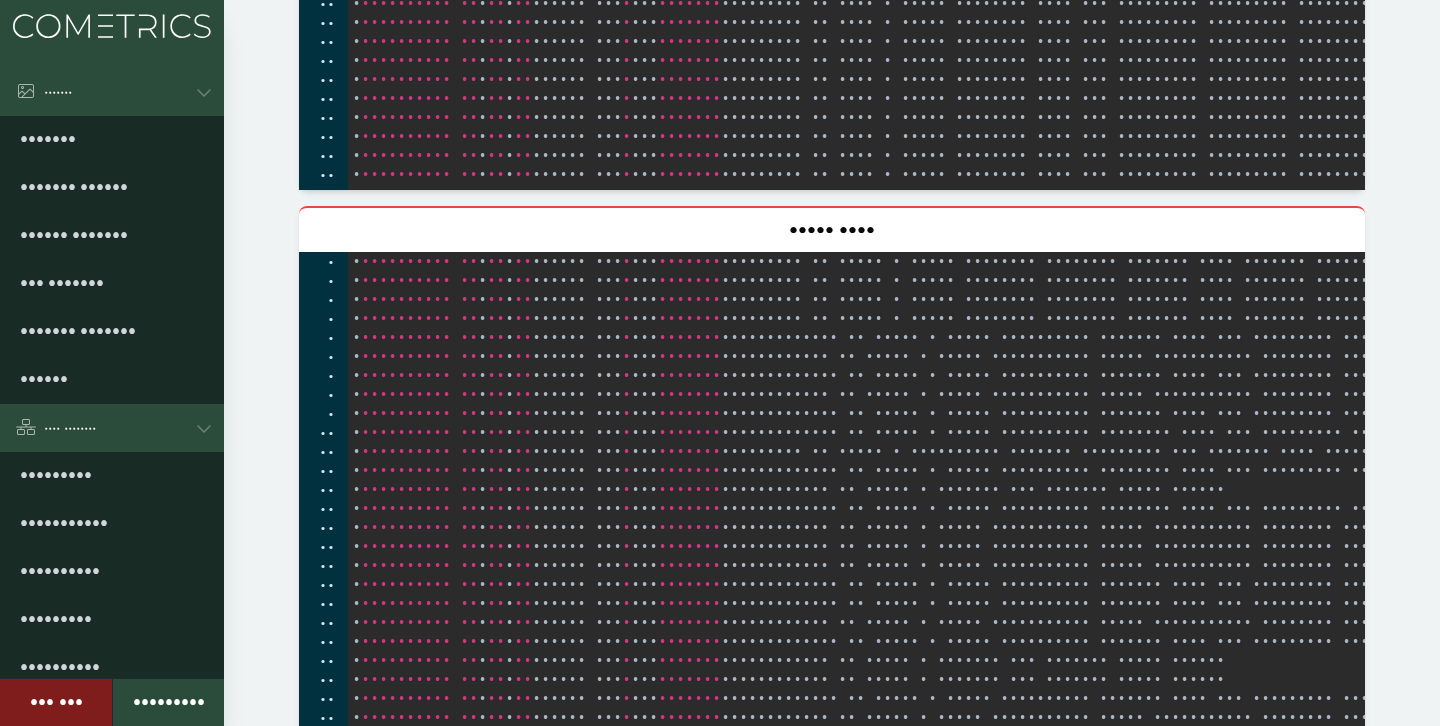 scroll, scrollTop: 706, scrollLeft: 0, axis: vertical 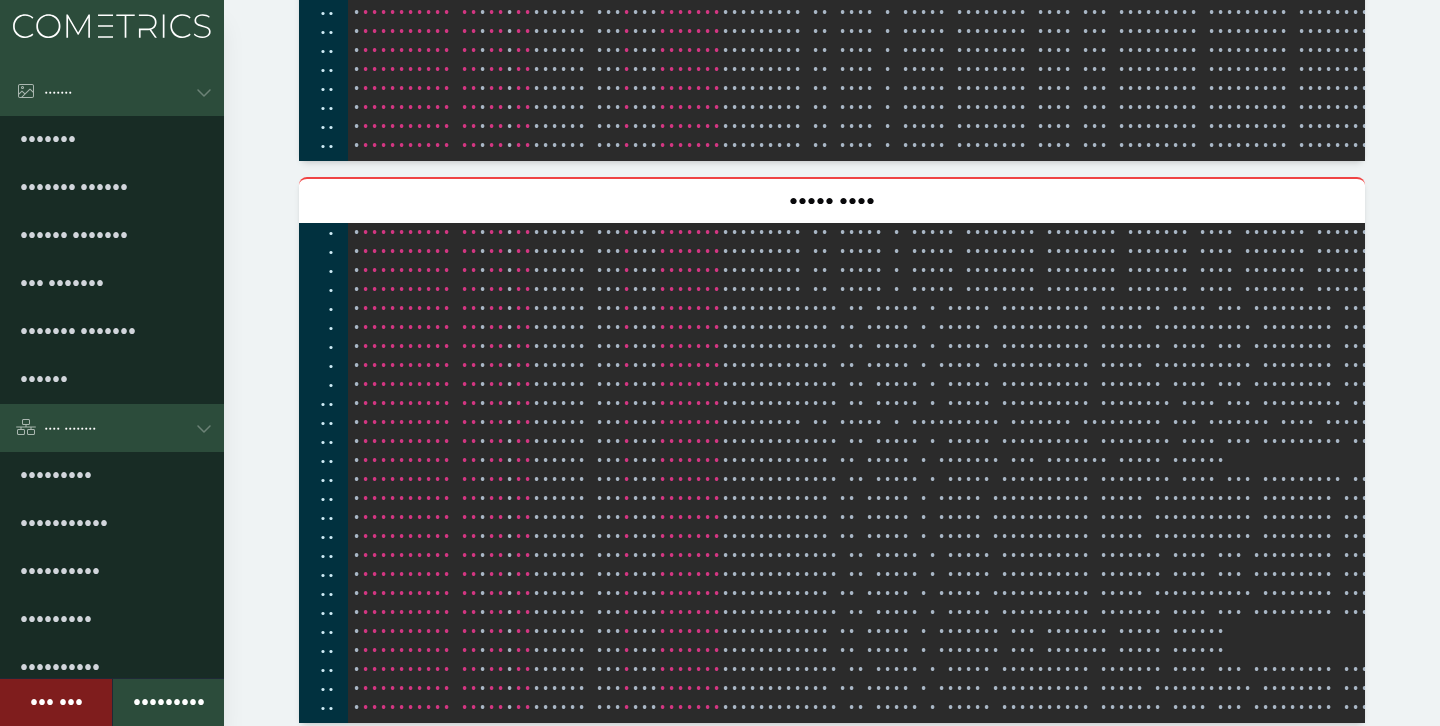 click on "•••••••• •  ••••••••• ••••• •••••••• •••• • ••• ••••• •••••••• ••••••• ••• •••••• •••• •••••••• ••• •••••••• •••  •••••••  ••••• •••• •• •••• •• ••••••• •••••• ••••••• ••••••••• ••• ••••• ••• •• •• ••••• •••• ••• •••• •••• •••• ••• ••••••• •••• • • • • • • • • • •• •• •• •• •• •• •• •• •• •• •• •• •• •• •• •• •• •• •• • ••••••••••   •• • •• • ••  ••• • •• ••• •  ••• •••••••  ••••••••• •• •••• • •••••••• ••••••• ••• •• •••••••• ••••••• • ••••••••••   •• • •• • ••  ••• • •• ••• •  ••• •••••••  ••••••••• •• •••• • ••••• •••••••• ••• •••••••• •••••• ••• •••••••••••••••••• • ••••••••••   •• • •• • ••  ••• • •• ••• •  ••• •••••••  ••••••••• •• •••• • ••••• •••••••• ••• •••••••• •••••• ••• •••••••••••••••••••••••••••••••••• • ••••••••••   •• • •• • ••  ••• • •• ••• •  ••• •••••••  ••••••••• •• •••• • ••••• •••••••• ••• •••••••• •••••• ••• •••••••••••••••••••••••• • ••••••••••   •• • •• • ••  ••• • •• ••• •  ••• ••••••• • ••••••••••   •• • •• • ••  ••• • •• •••" at bounding box center [720, 704] 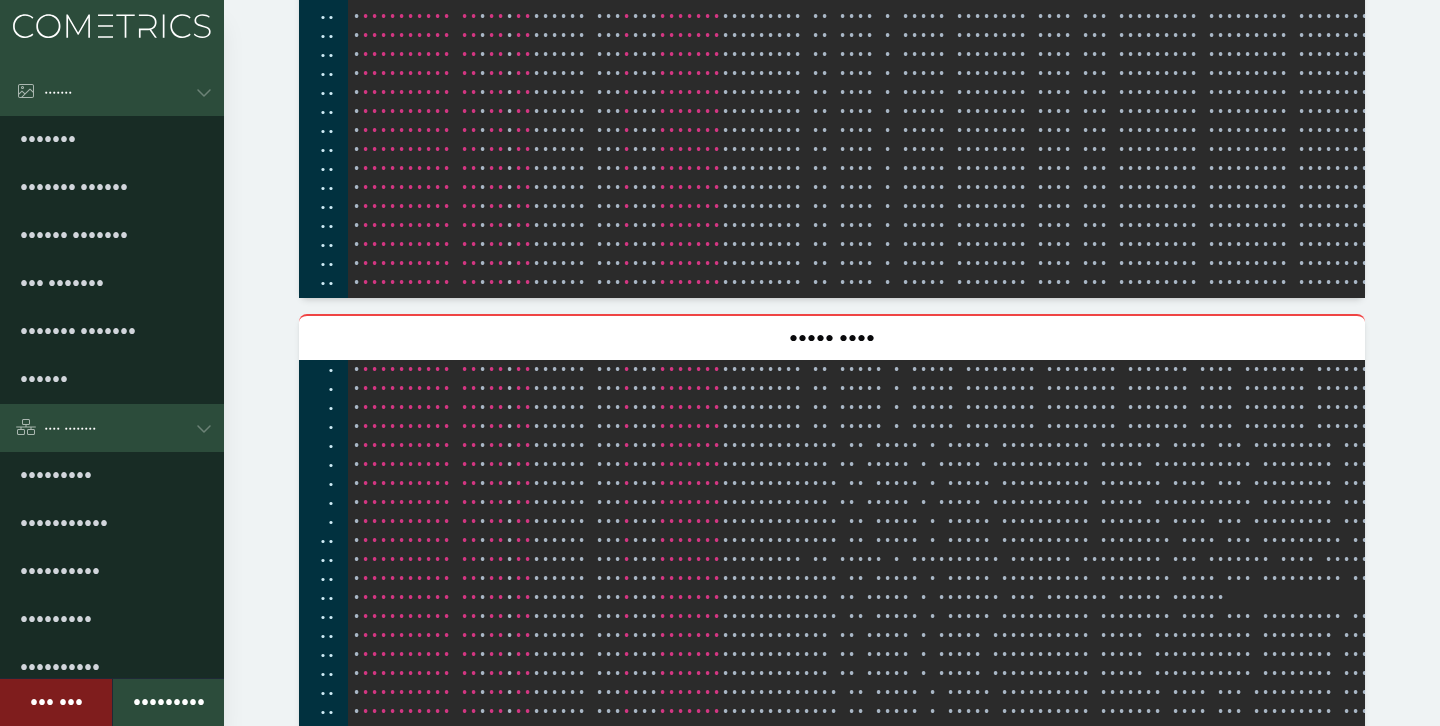 scroll, scrollTop: 0, scrollLeft: 0, axis: both 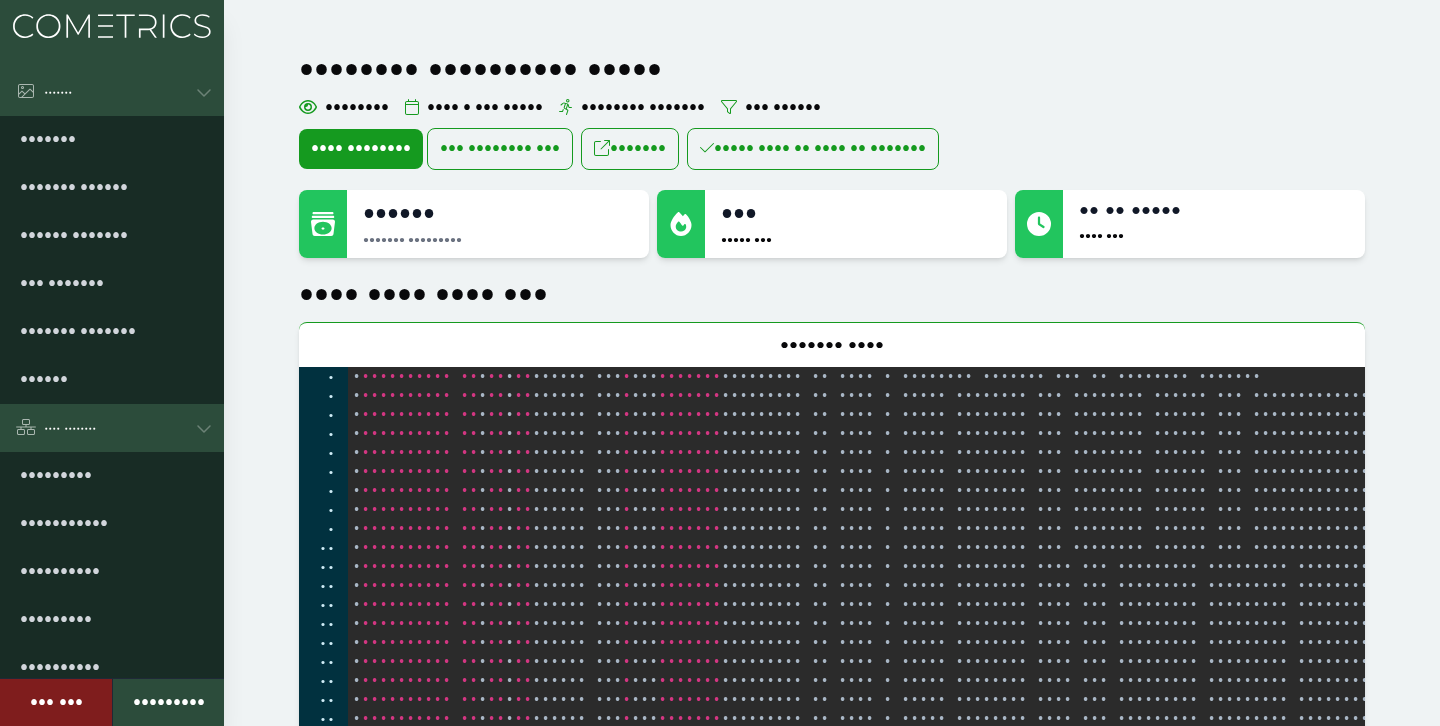 click on "•••••••• •  ••••••••• ••••• •••••••• •••• • ••• ••••• •••••••• ••••••• ••• •••••• •••• •••••••• ••• •••••••• •••  •••••••  ••••• •••• •• •••• •• ••••••• •••••• ••••••• ••••••••• ••• ••••• ••• •• •• ••••• •••• •••" at bounding box center [832, 155] 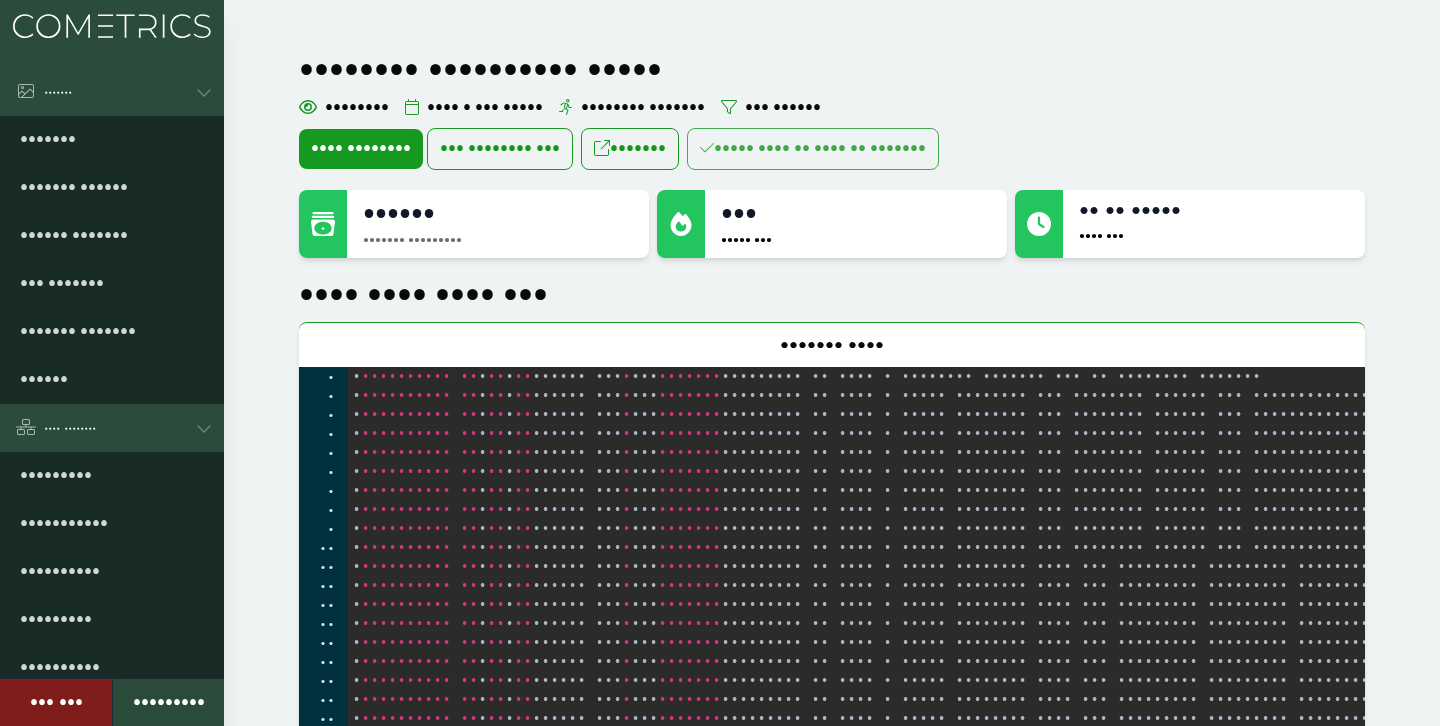 click on "••••• •••• •• •••• •• •••••••" at bounding box center (813, 149) 